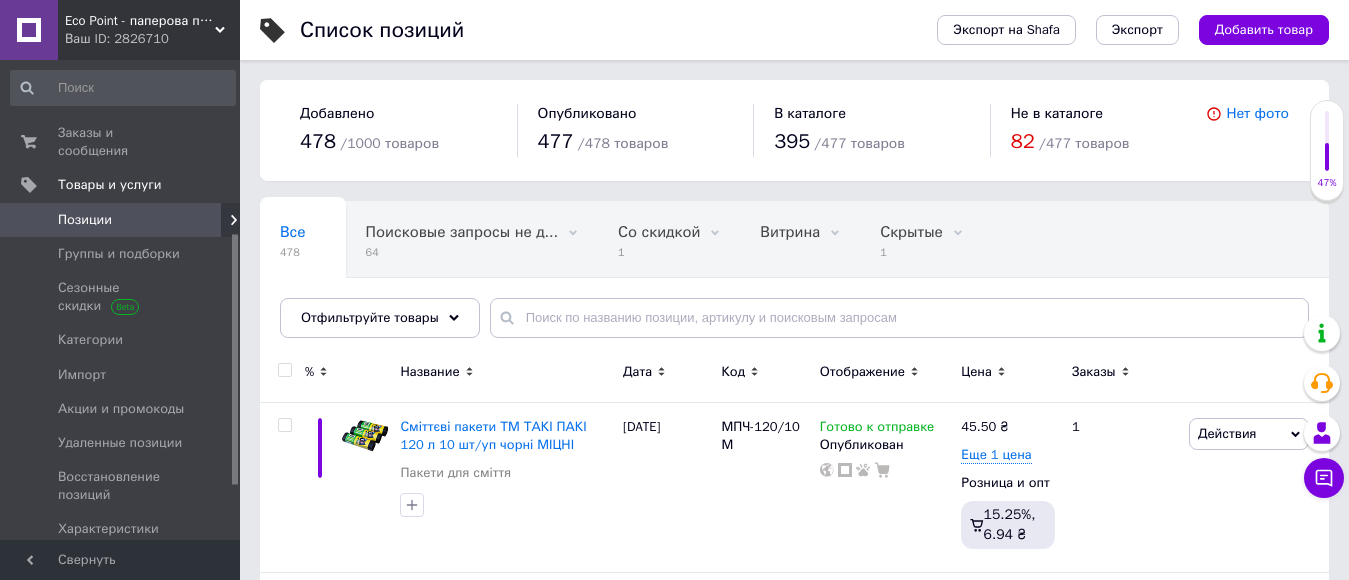 scroll, scrollTop: 0, scrollLeft: 0, axis: both 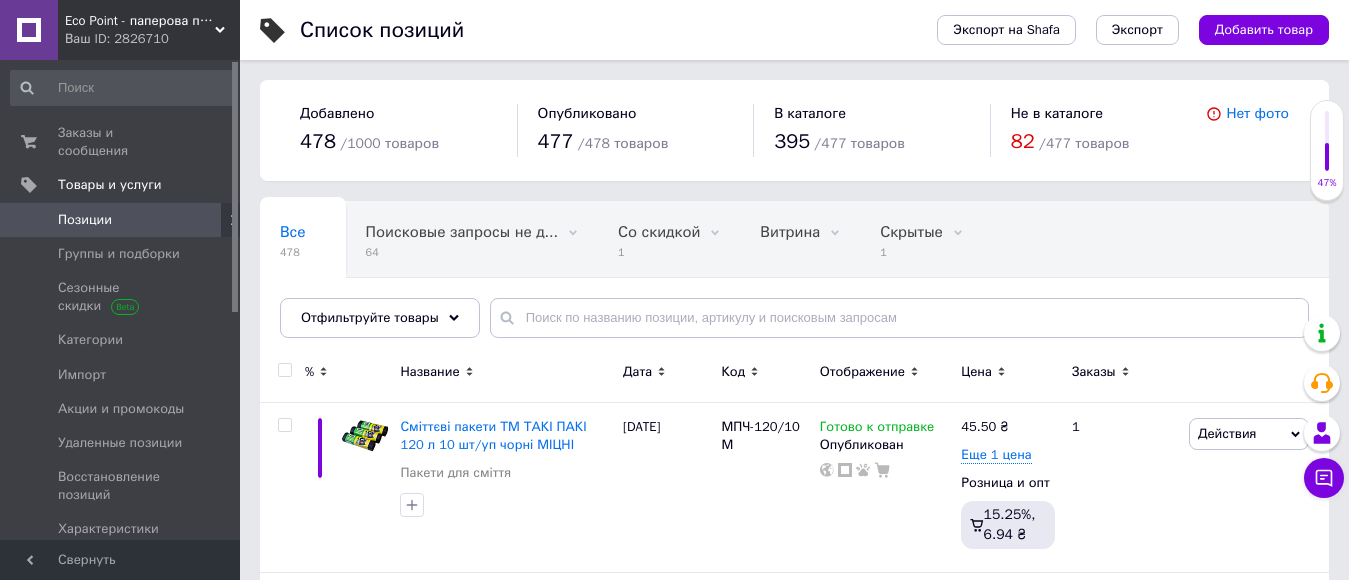 drag, startPoint x: 235, startPoint y: 328, endPoint x: 242, endPoint y: 106, distance: 222.11034 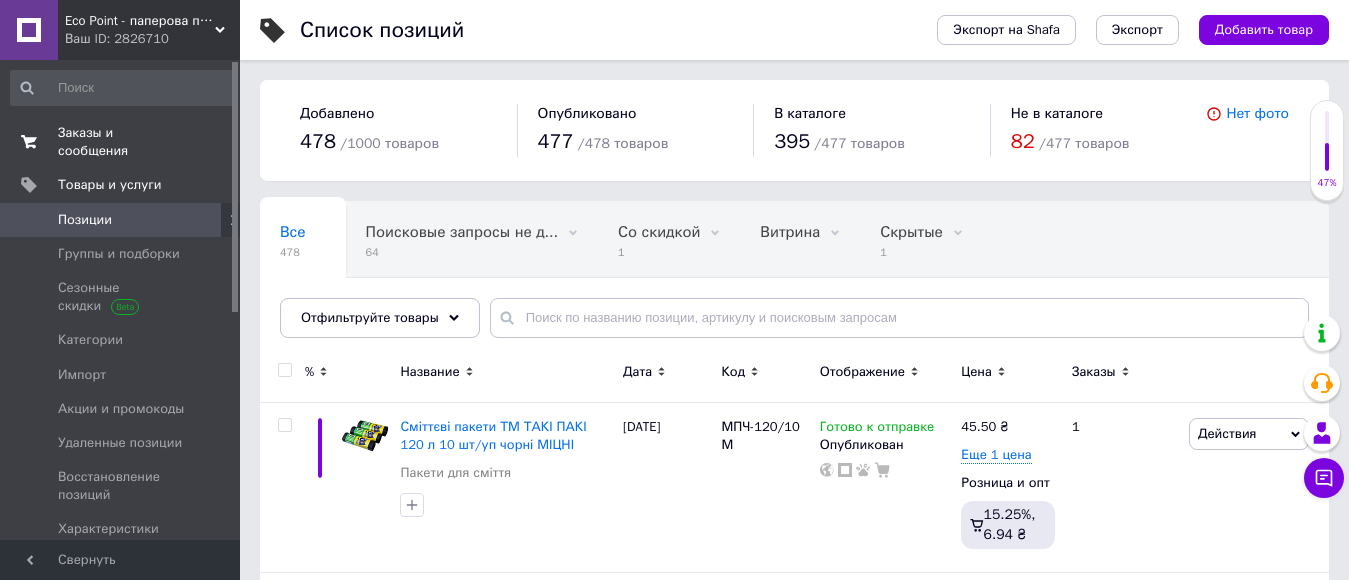 click on "Заказы и сообщения" at bounding box center (121, 142) 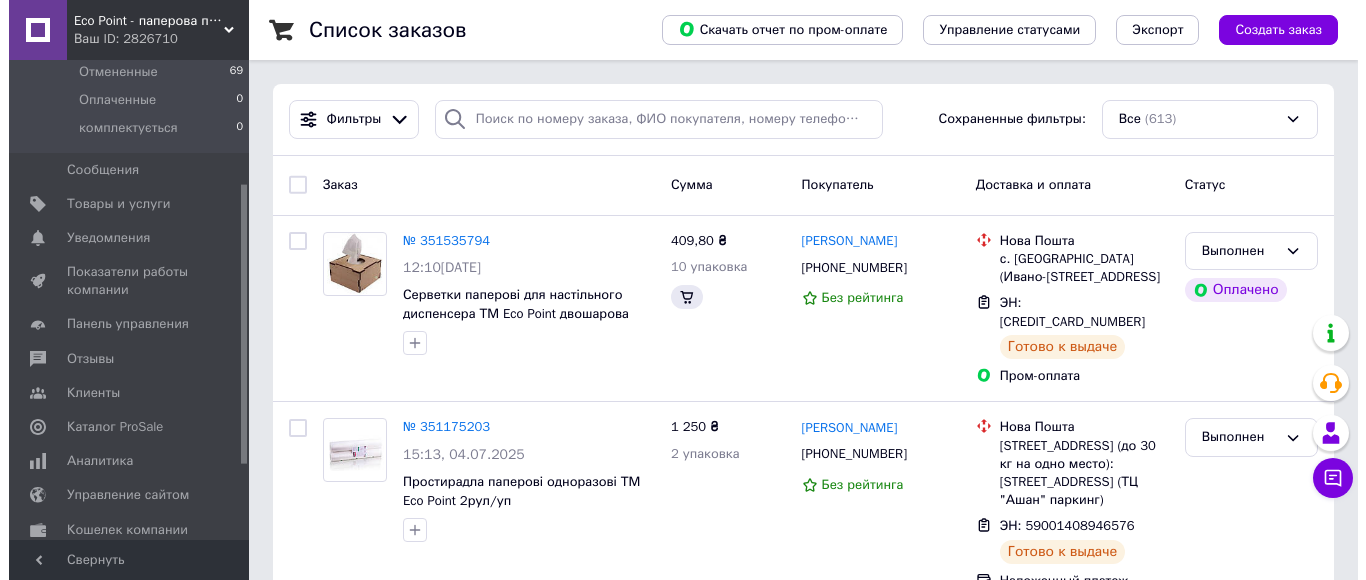scroll, scrollTop: 220, scrollLeft: 0, axis: vertical 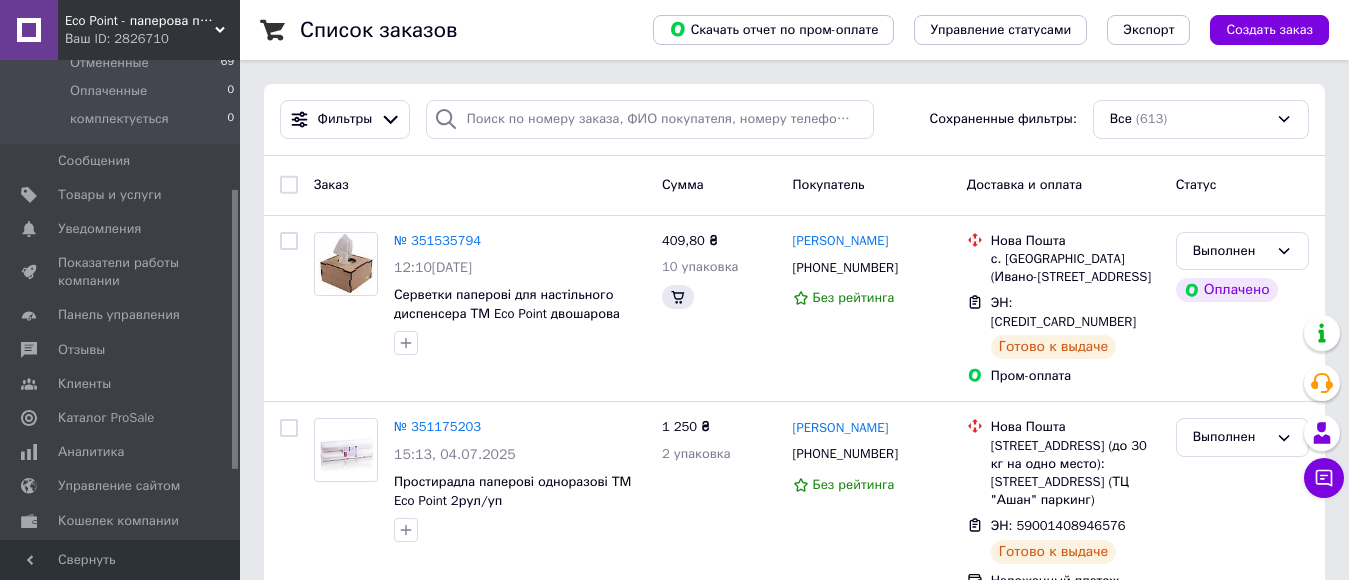 drag, startPoint x: 237, startPoint y: 107, endPoint x: 237, endPoint y: 235, distance: 128 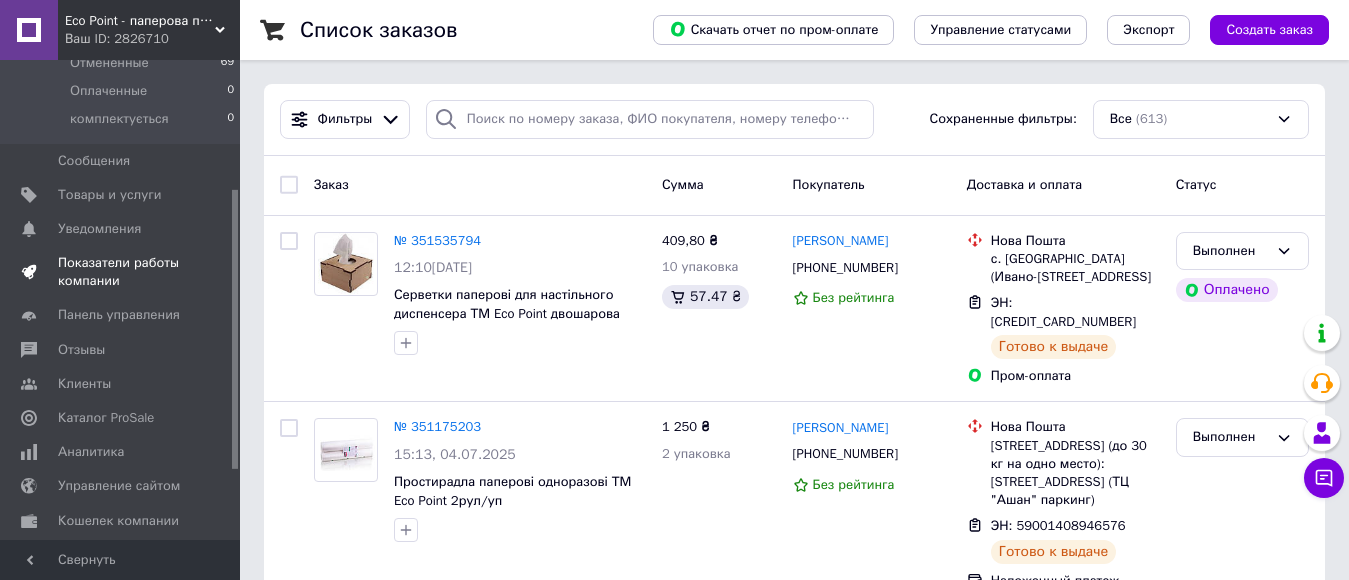 click on "Показатели работы компании" at bounding box center [121, 272] 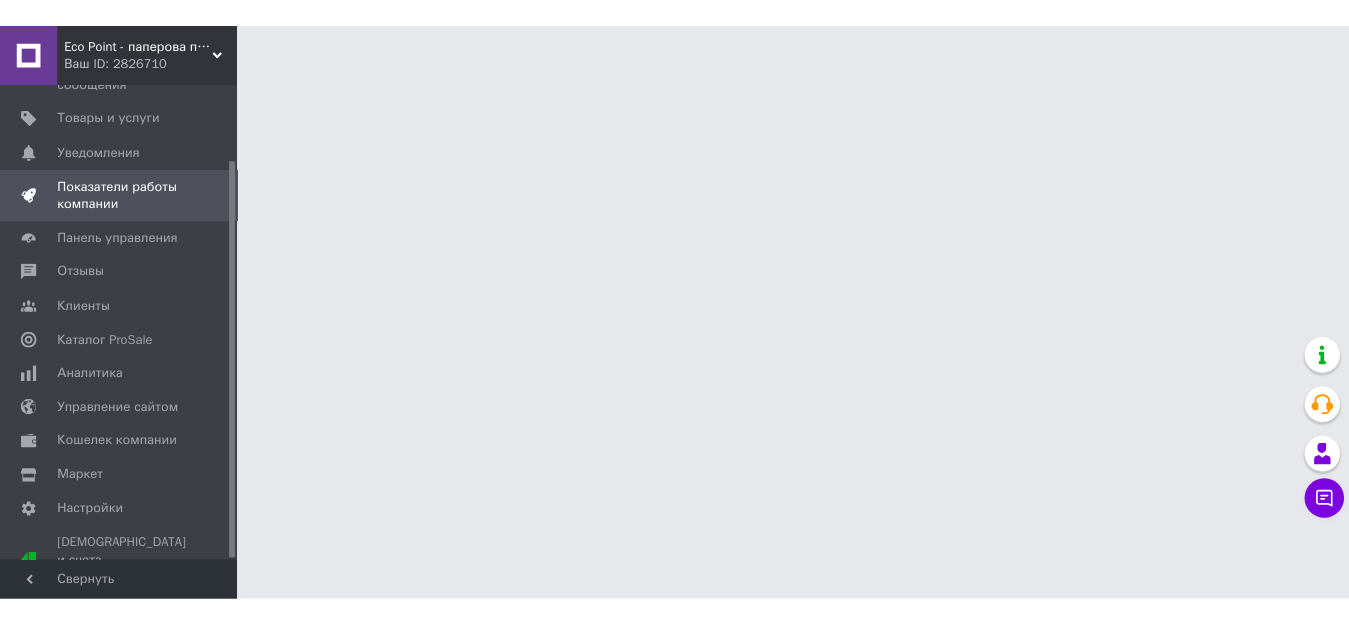 scroll, scrollTop: 46, scrollLeft: 0, axis: vertical 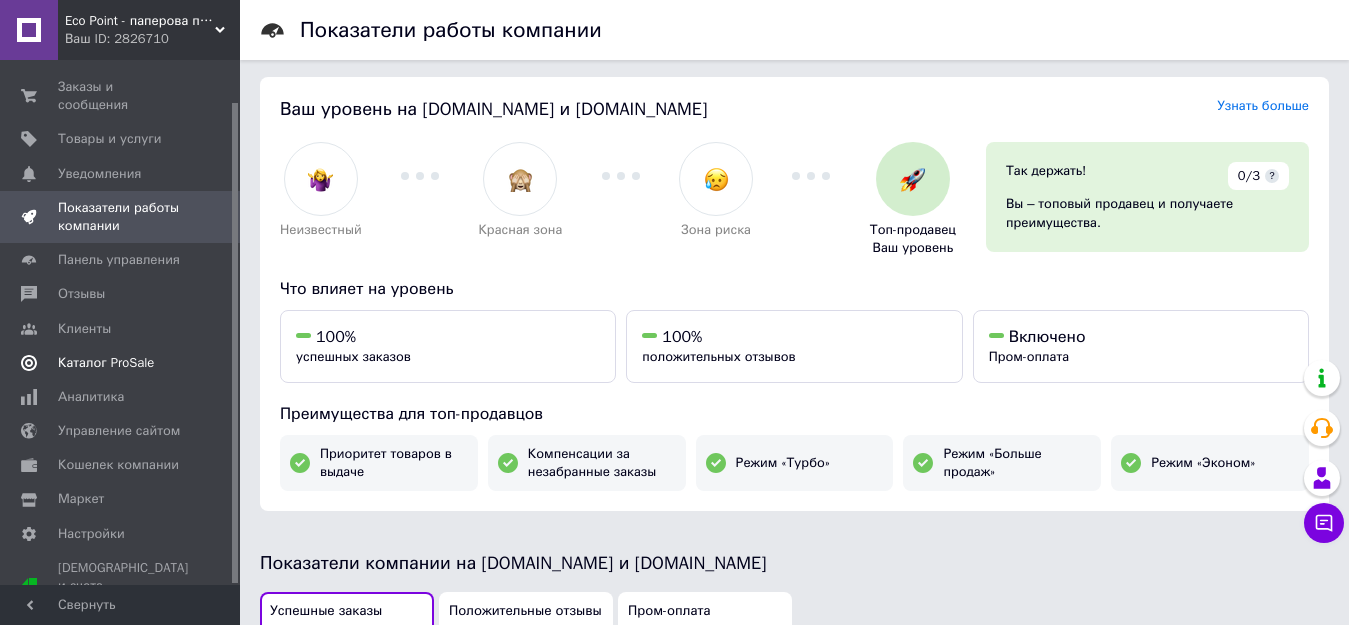 click on "Каталог ProSale" at bounding box center (106, 363) 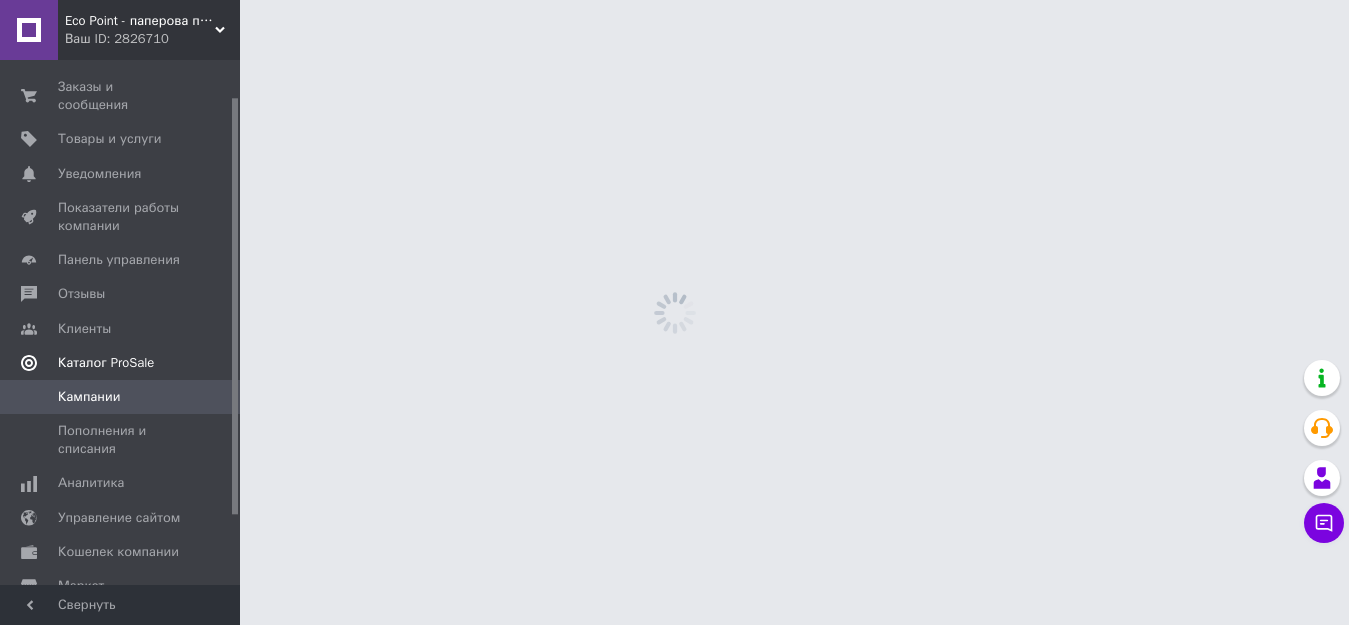 scroll, scrollTop: 0, scrollLeft: 0, axis: both 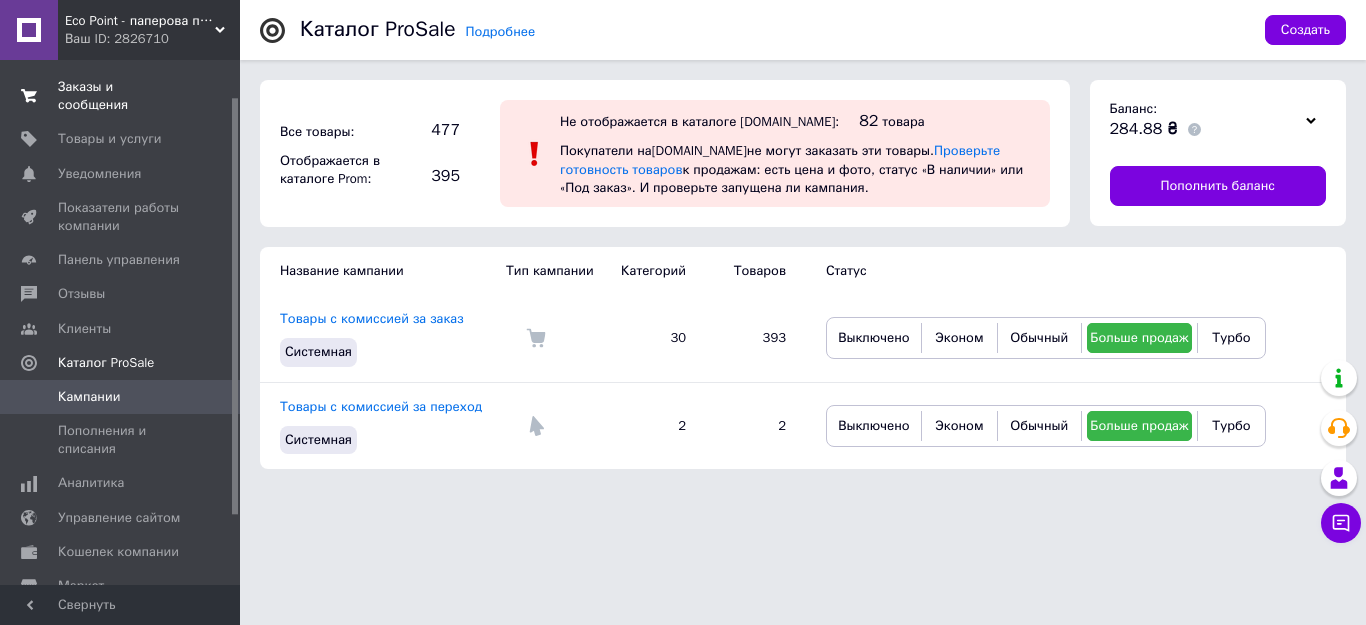click on "Заказы и сообщения" at bounding box center [121, 96] 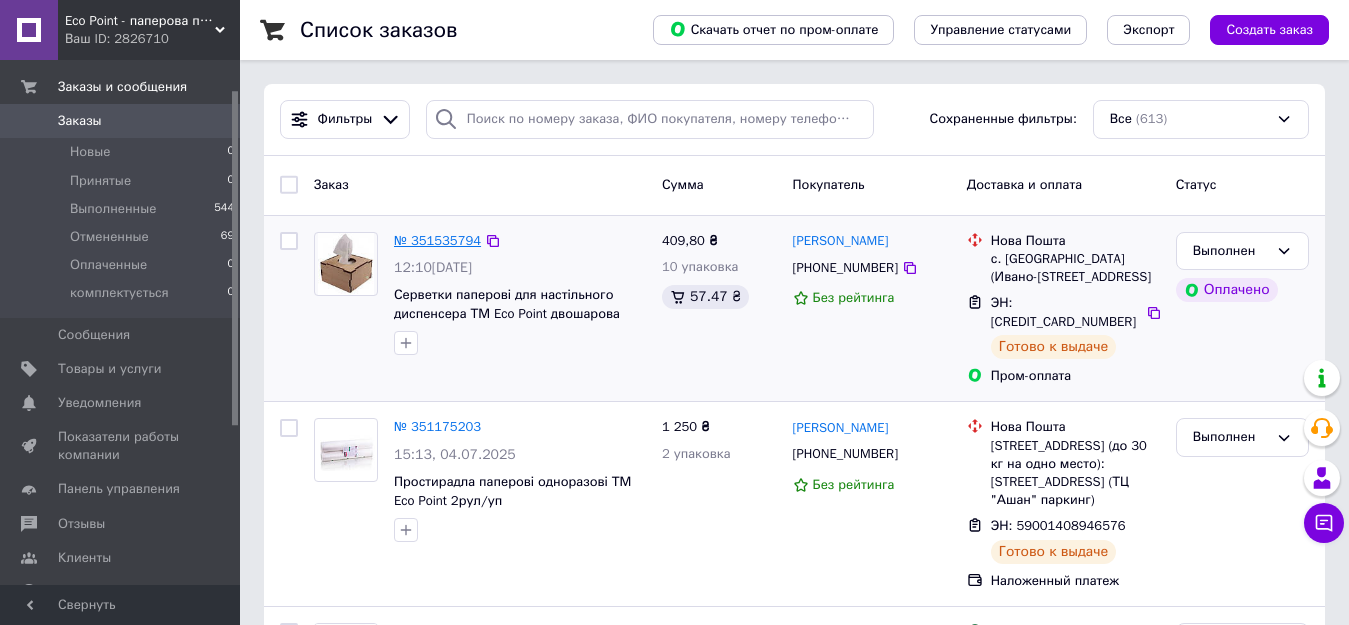 click on "№ 351535794" at bounding box center (437, 240) 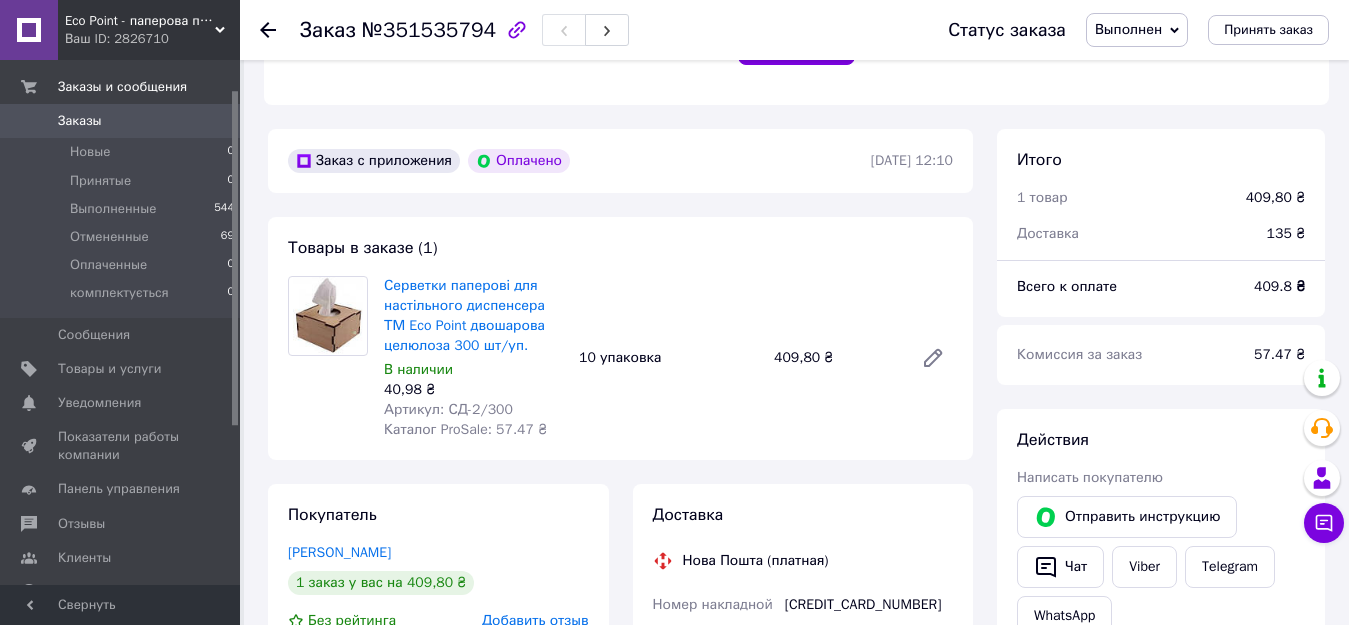 scroll, scrollTop: 673, scrollLeft: 0, axis: vertical 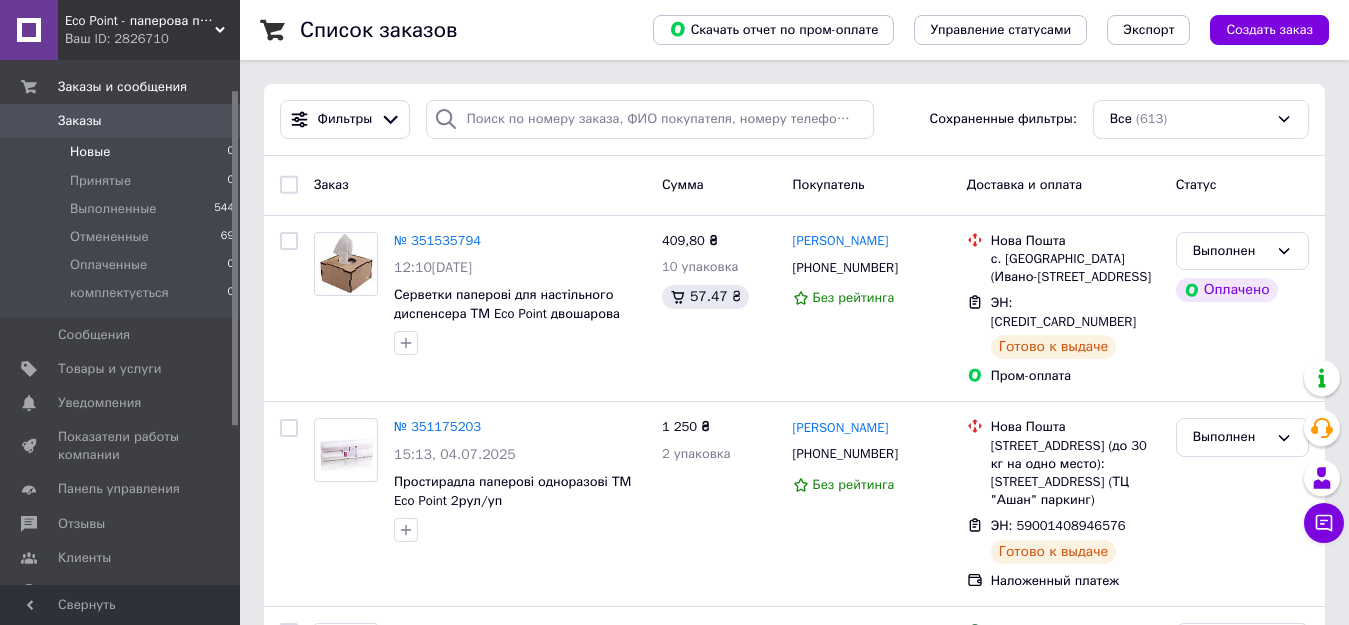 click on "Новые 0" at bounding box center [123, 152] 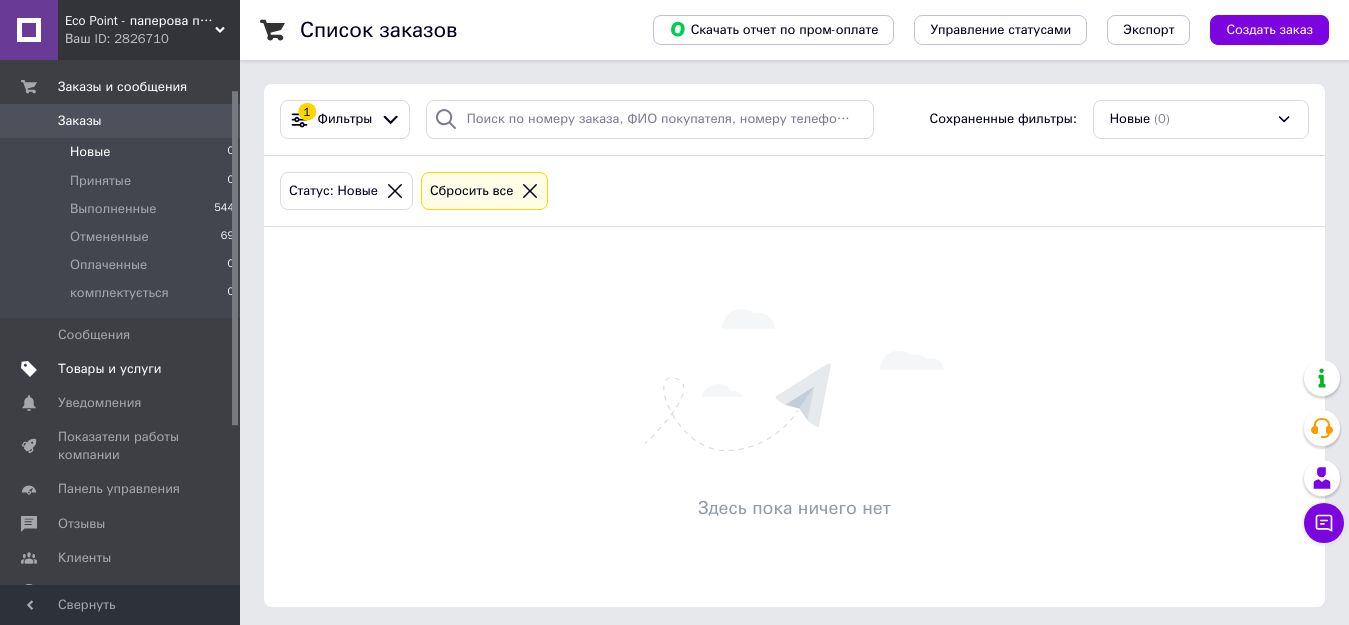 click on "Товары и услуги" at bounding box center [110, 369] 